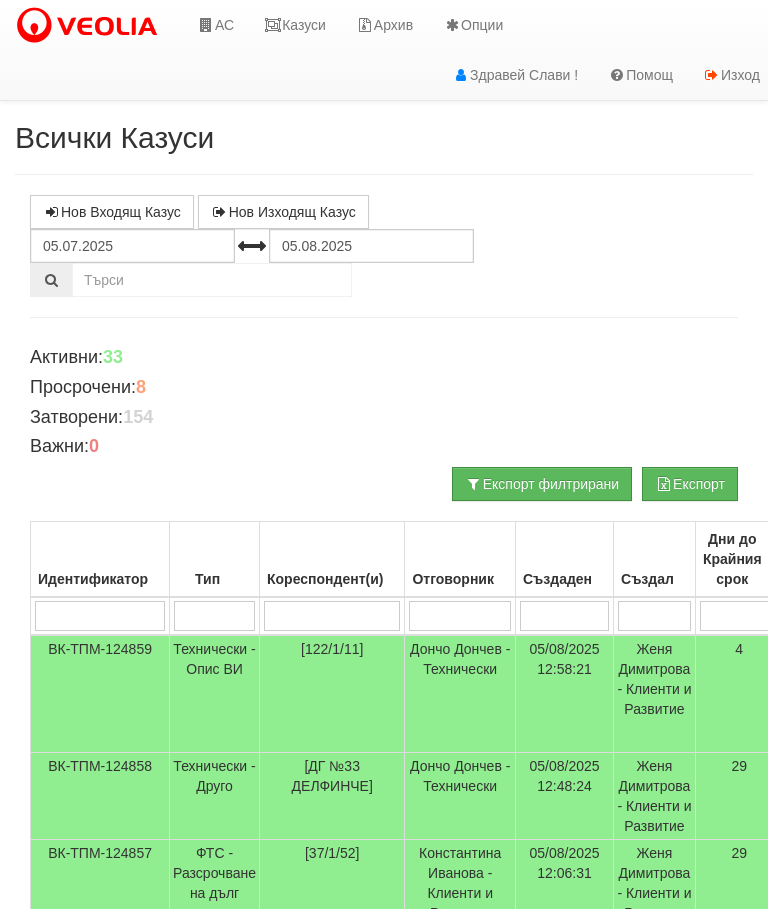 scroll, scrollTop: 0, scrollLeft: 0, axis: both 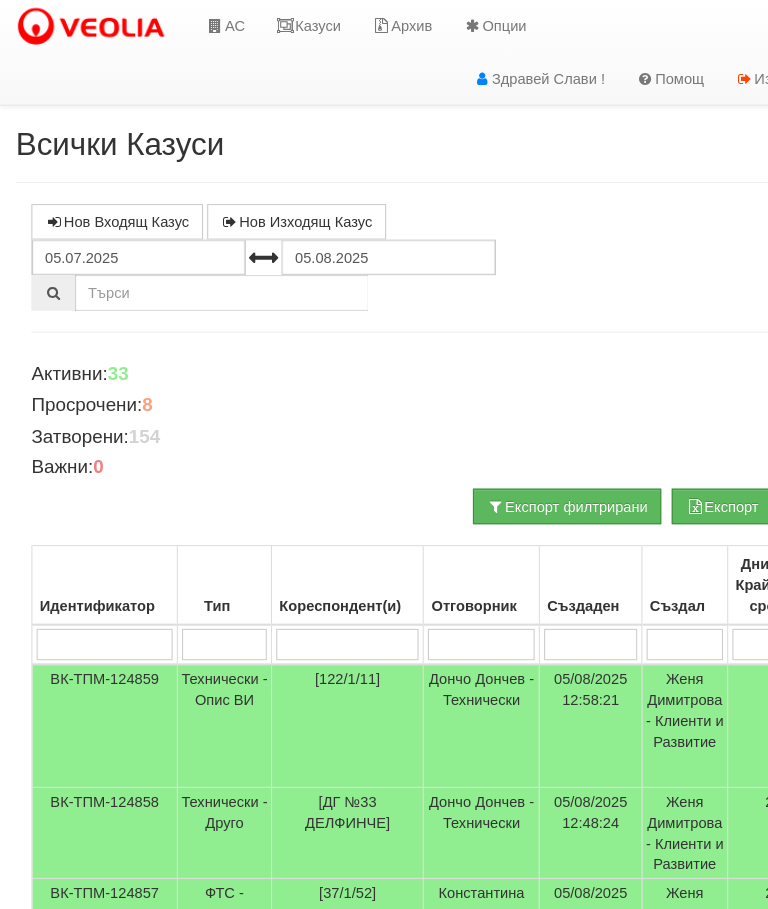 click on "Казуси" at bounding box center [295, 25] 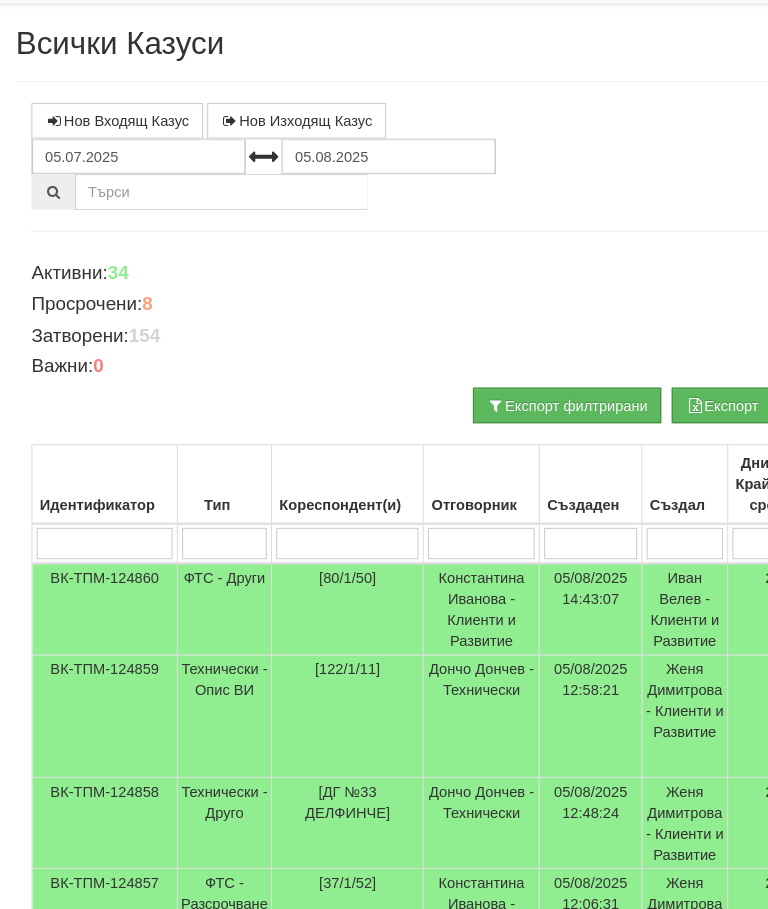 scroll, scrollTop: 0, scrollLeft: 0, axis: both 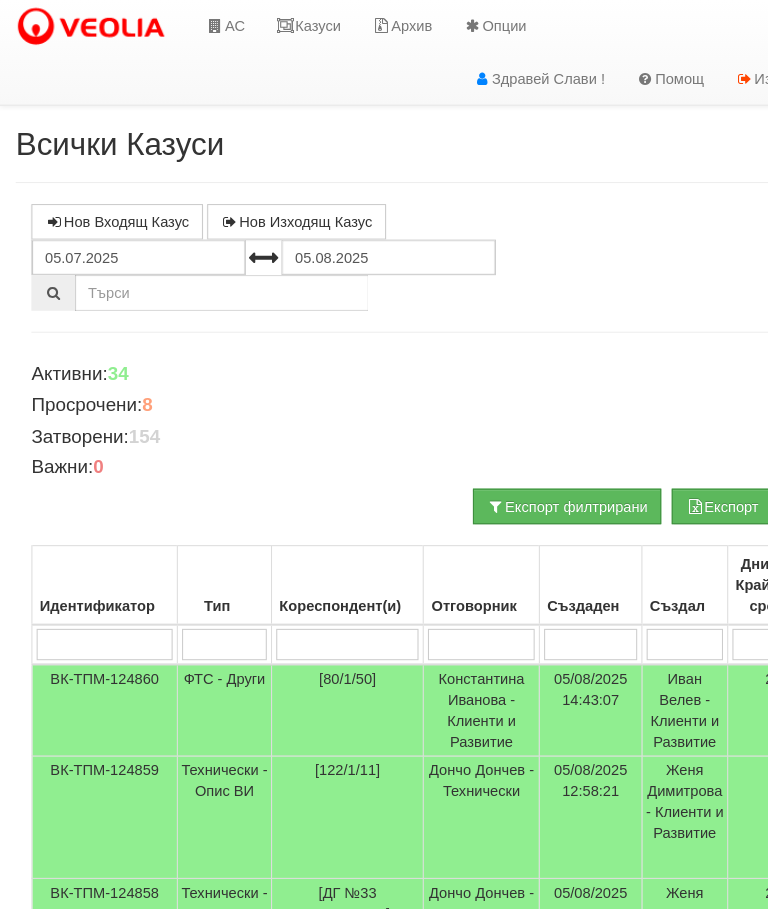 click on "Казуси" at bounding box center (295, 25) 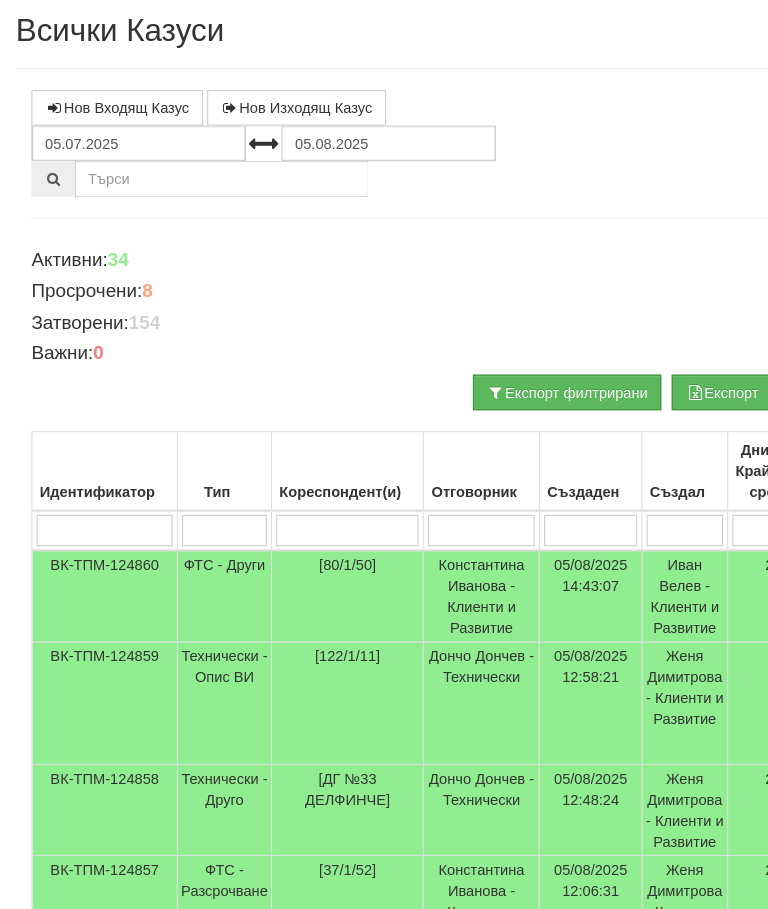 scroll, scrollTop: 0, scrollLeft: 0, axis: both 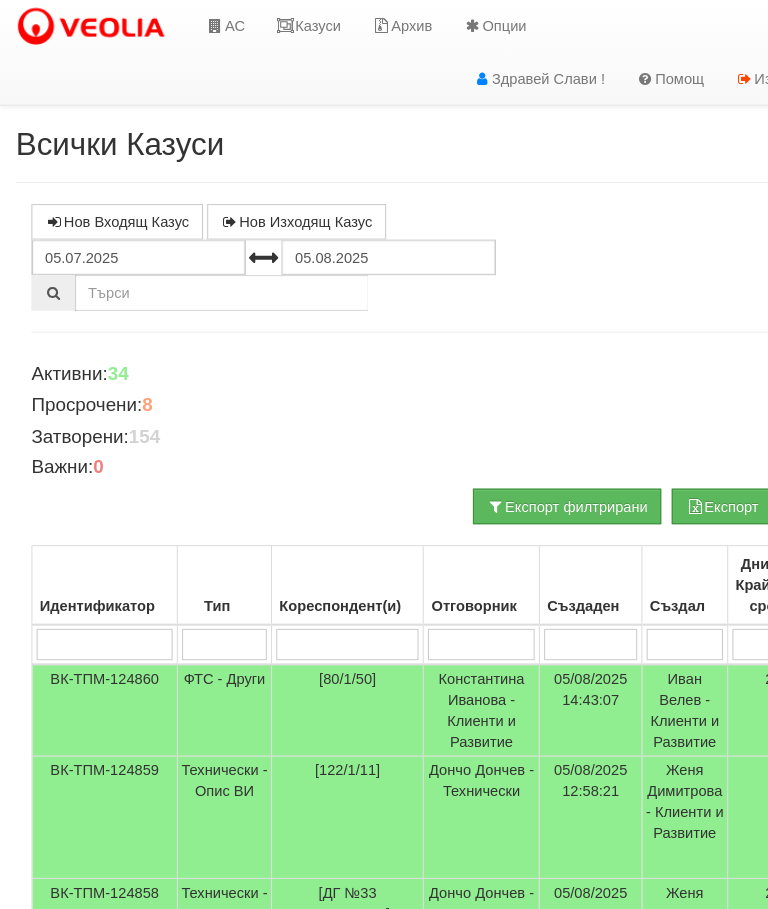 click on "Казуси" at bounding box center [295, 25] 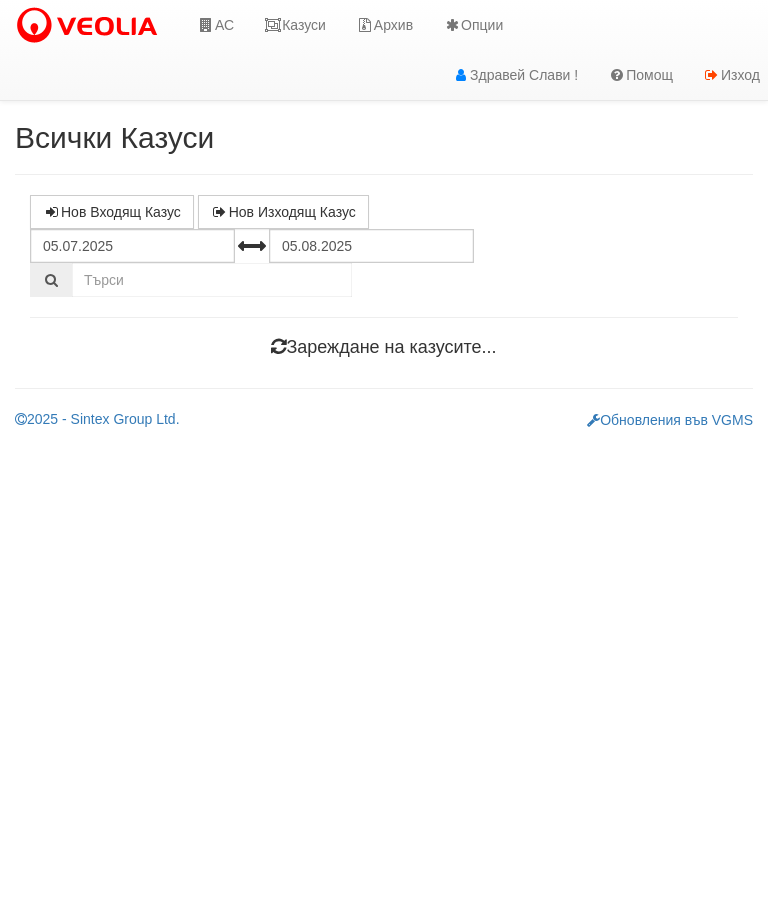 scroll, scrollTop: 0, scrollLeft: 0, axis: both 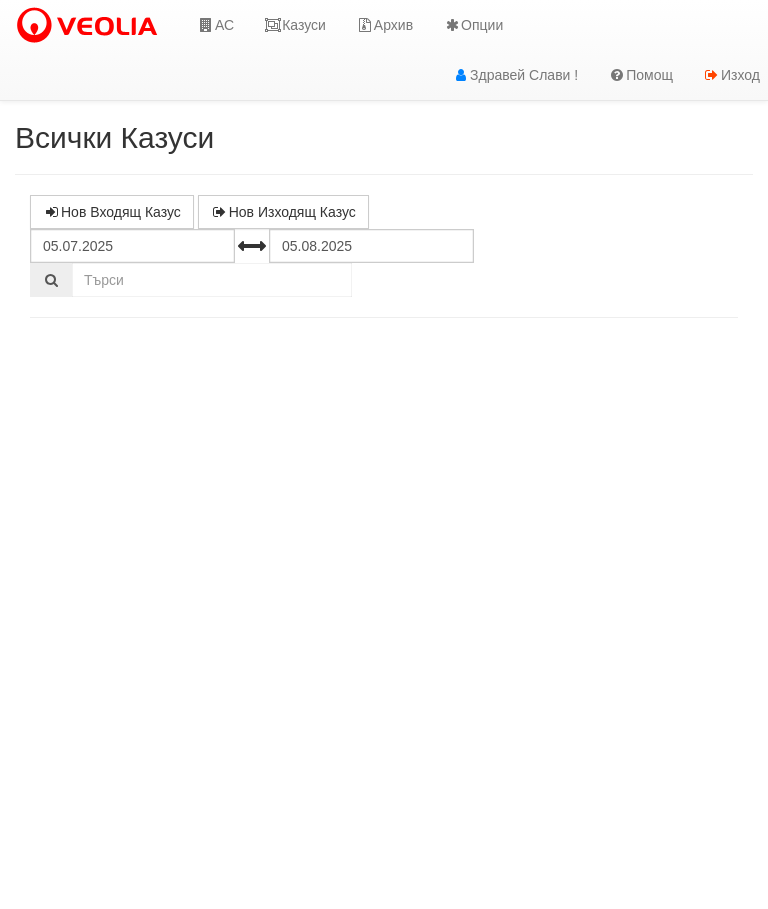 select on "10" 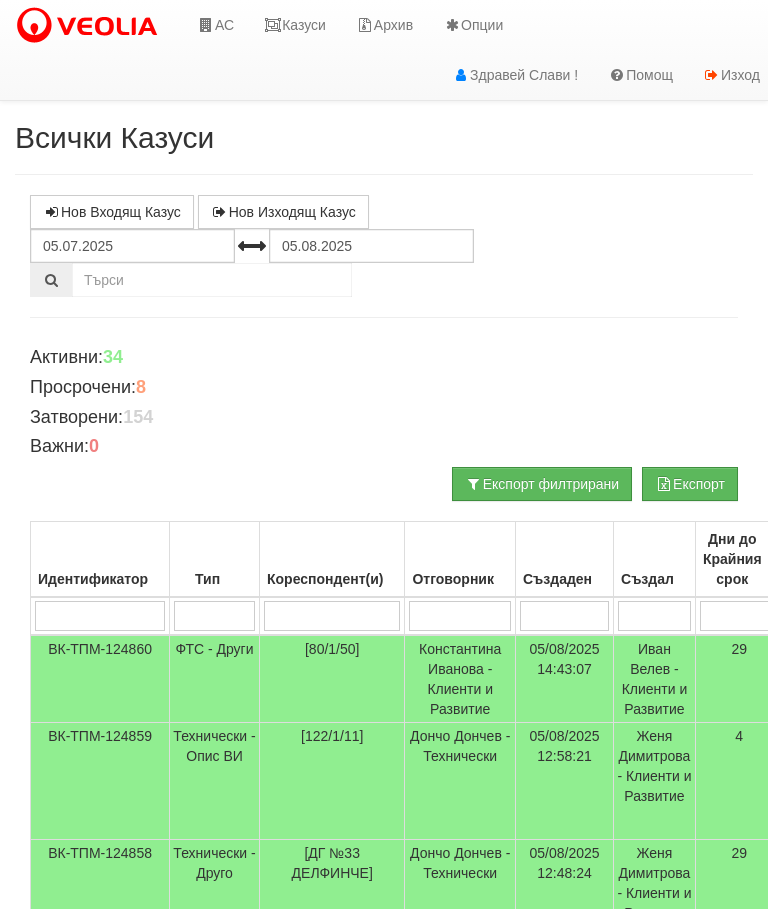 click at bounding box center (459, 616) 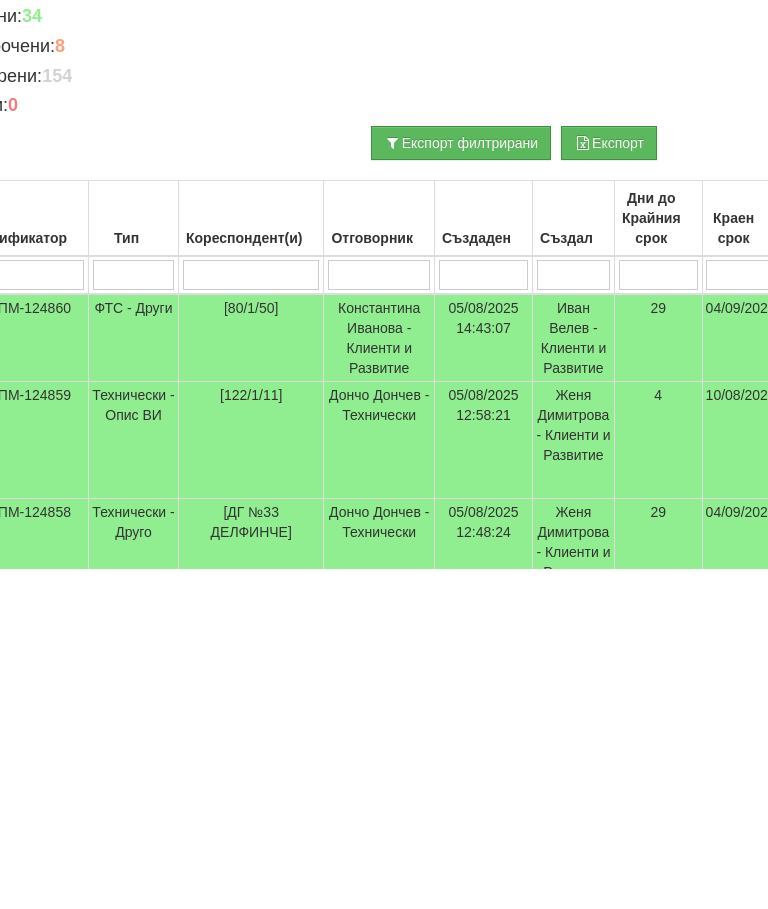 type on "С" 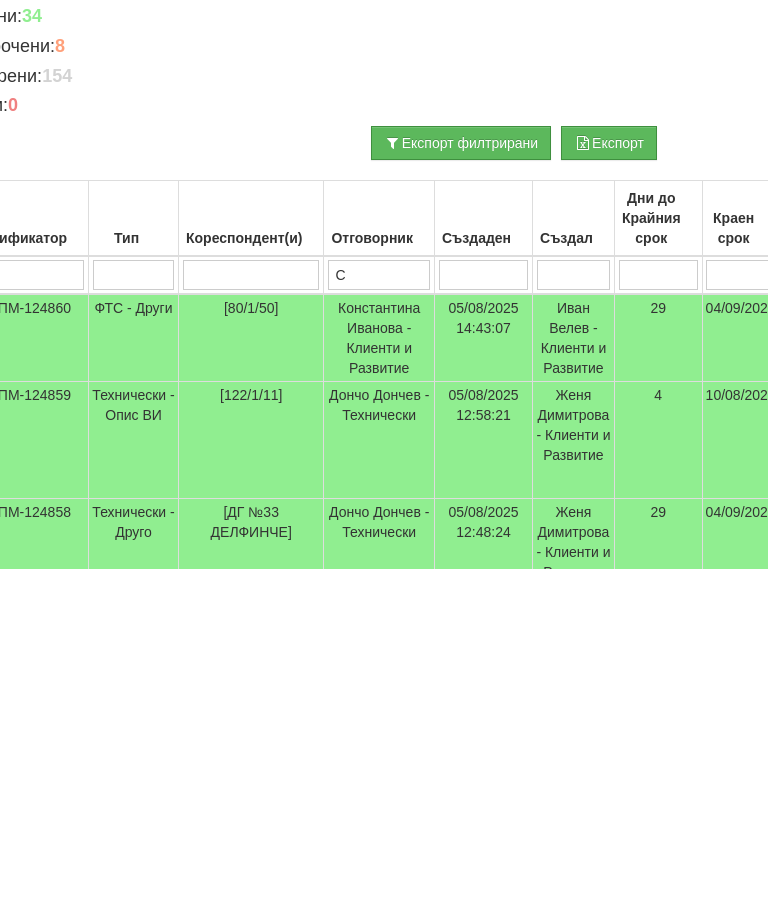 type on "С" 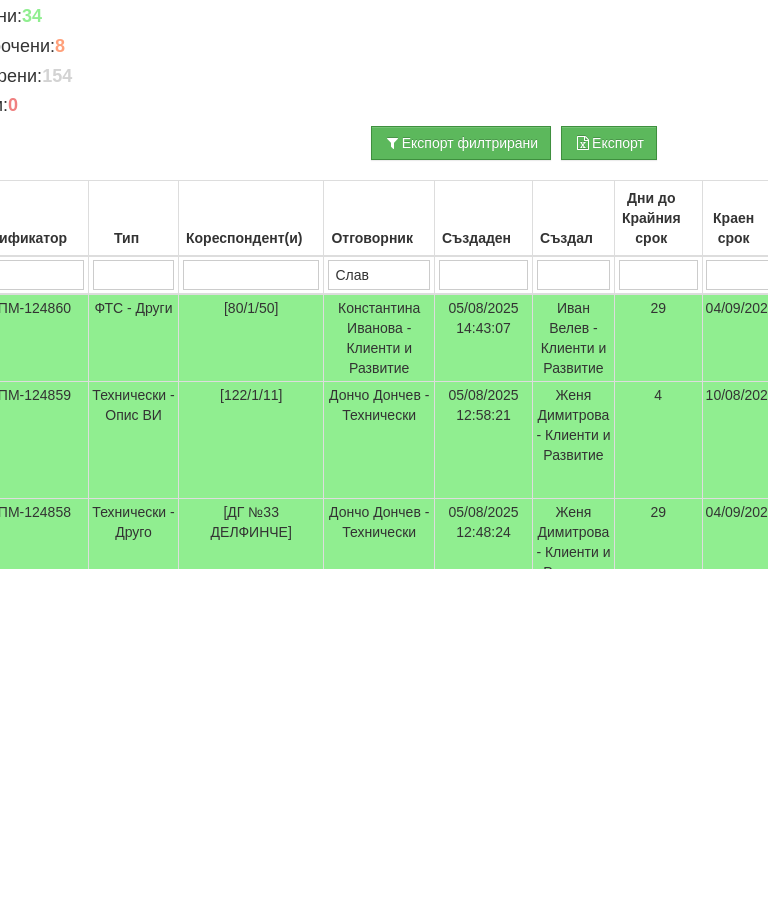 type on "Слави" 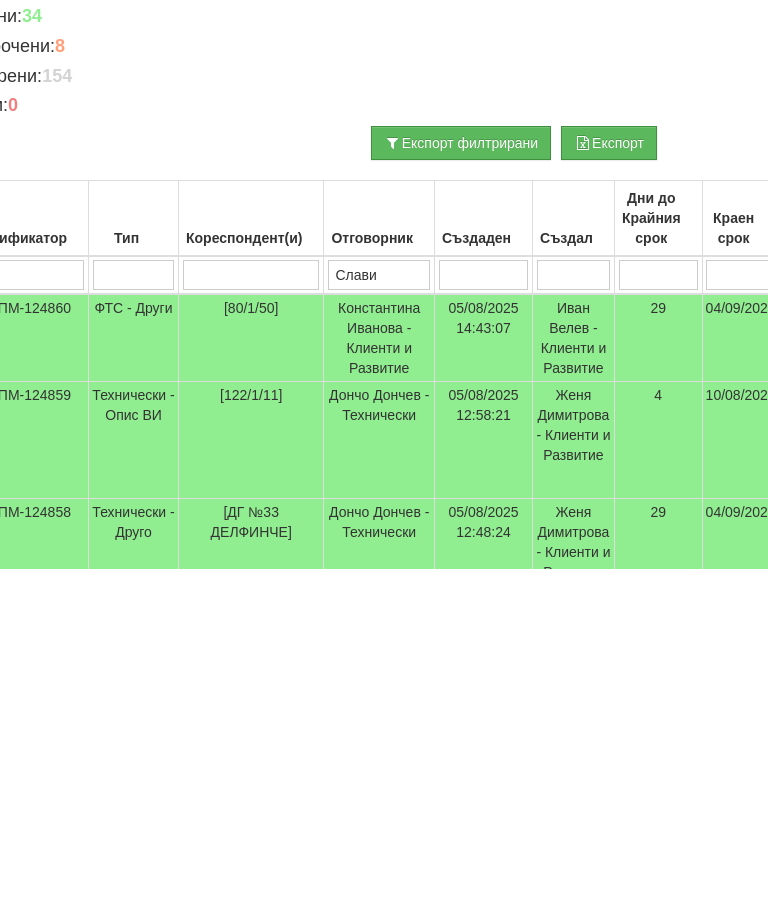 type on "Слави" 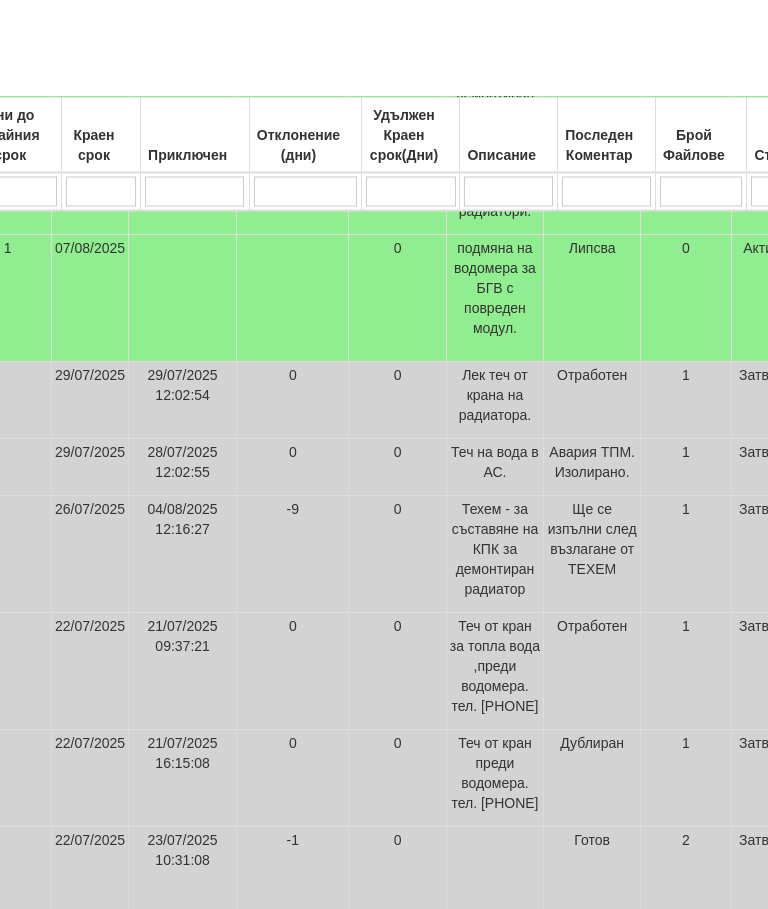 scroll, scrollTop: 938, scrollLeft: 739, axis: both 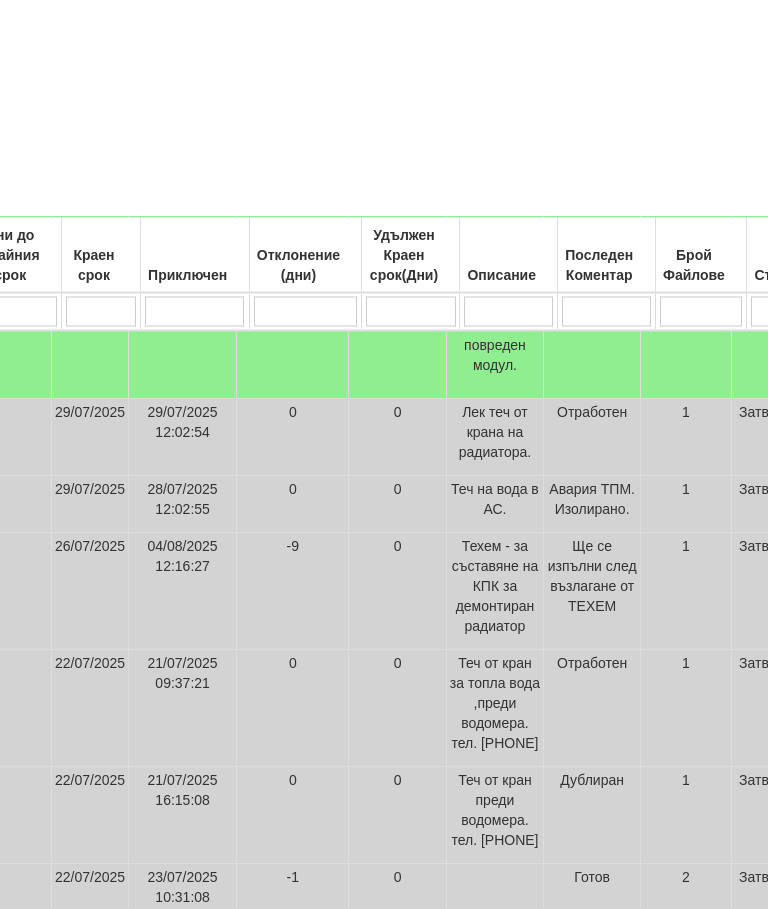 type on "Слави" 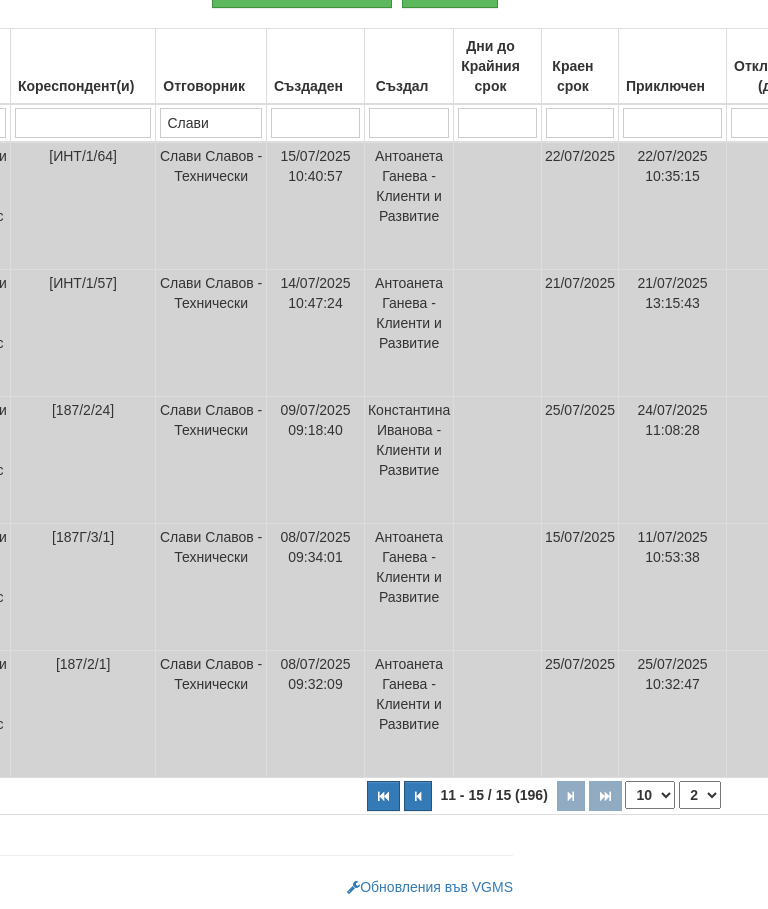 scroll, scrollTop: 493, scrollLeft: 0, axis: vertical 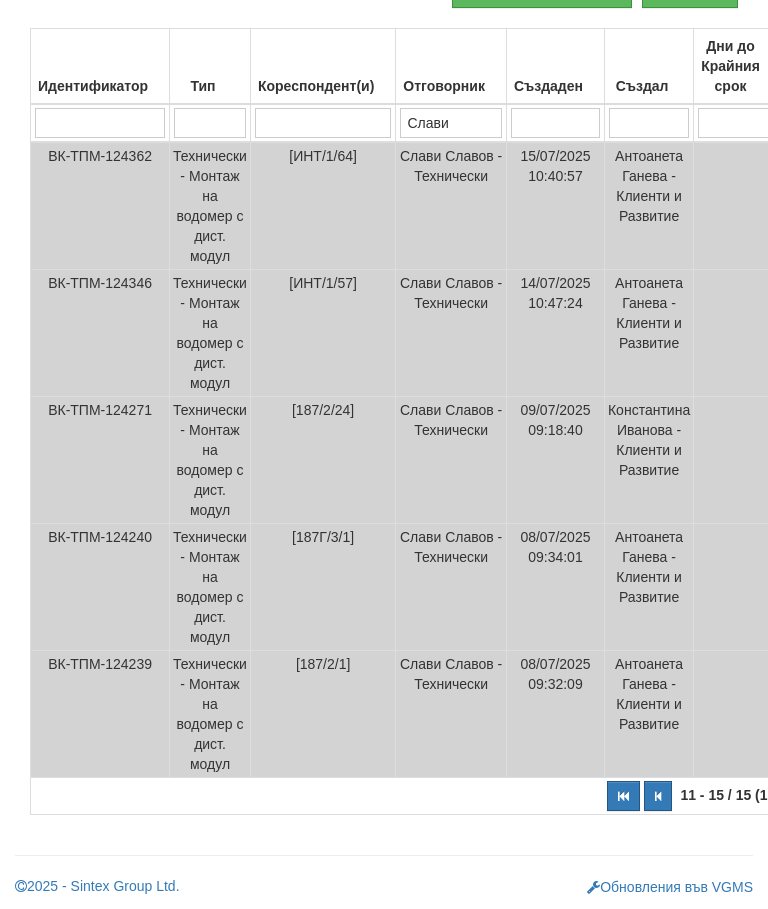 click at bounding box center [623, 796] 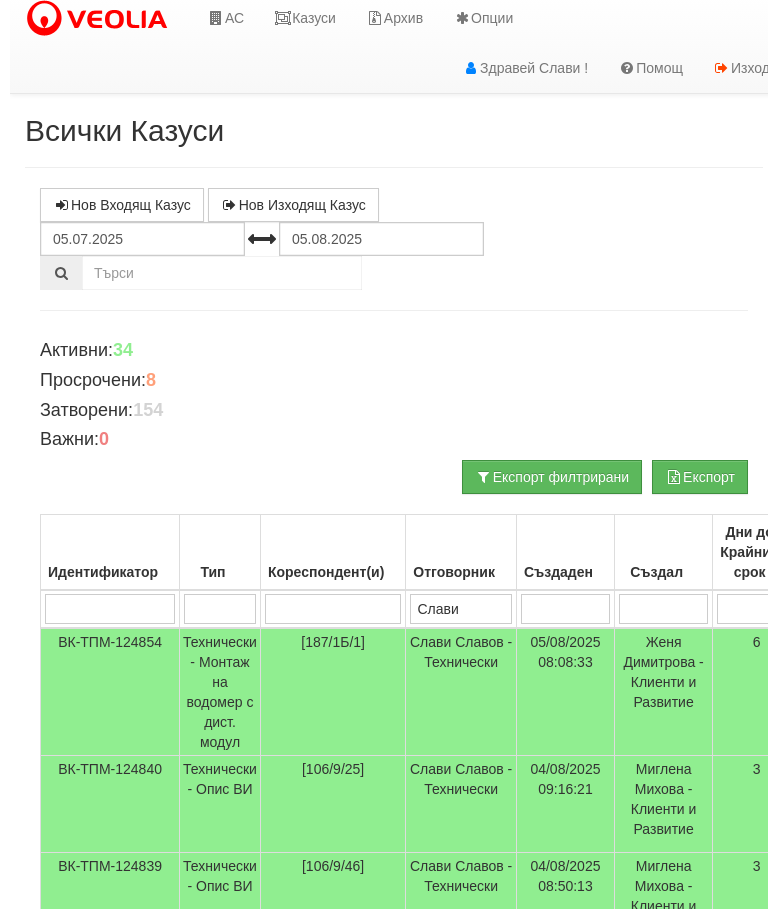 scroll, scrollTop: 0, scrollLeft: 0, axis: both 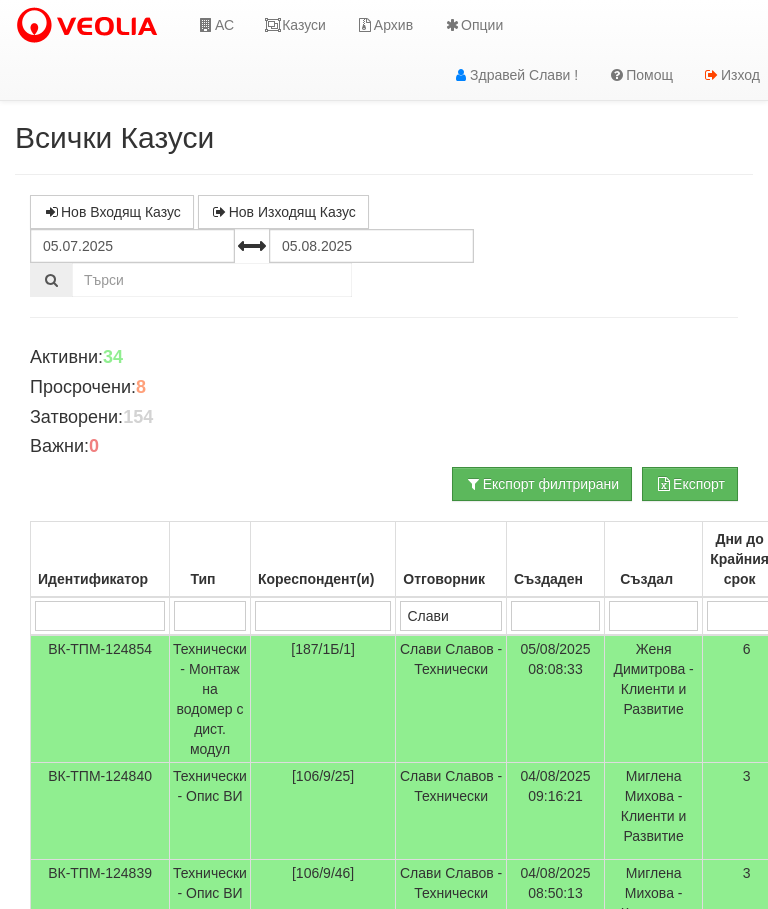 click on "Казуси" at bounding box center (295, 25) 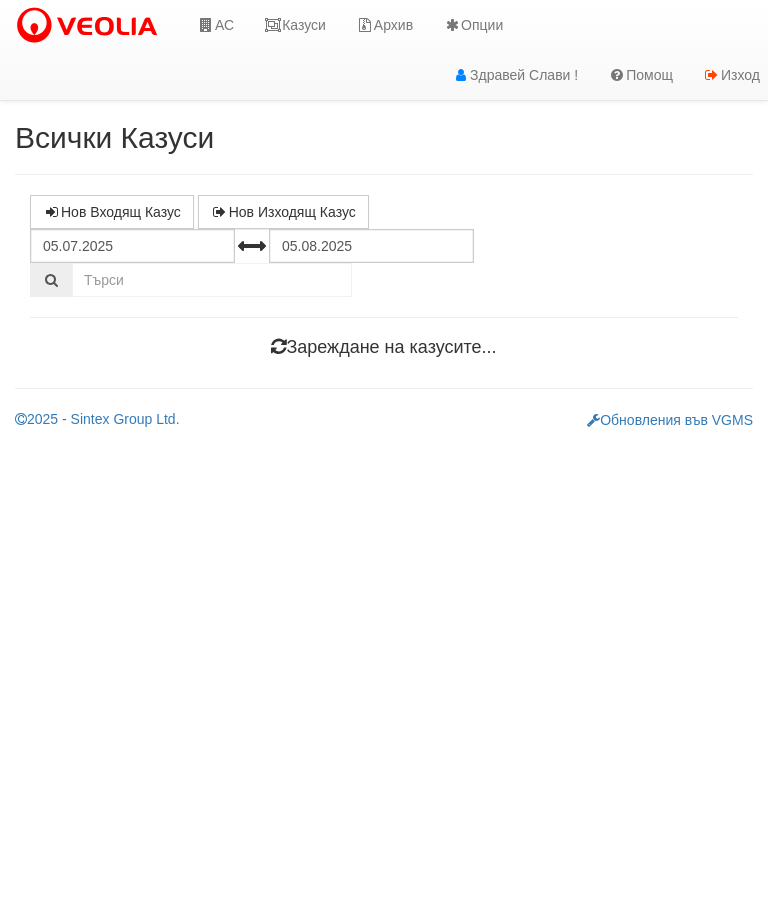 scroll, scrollTop: 0, scrollLeft: 0, axis: both 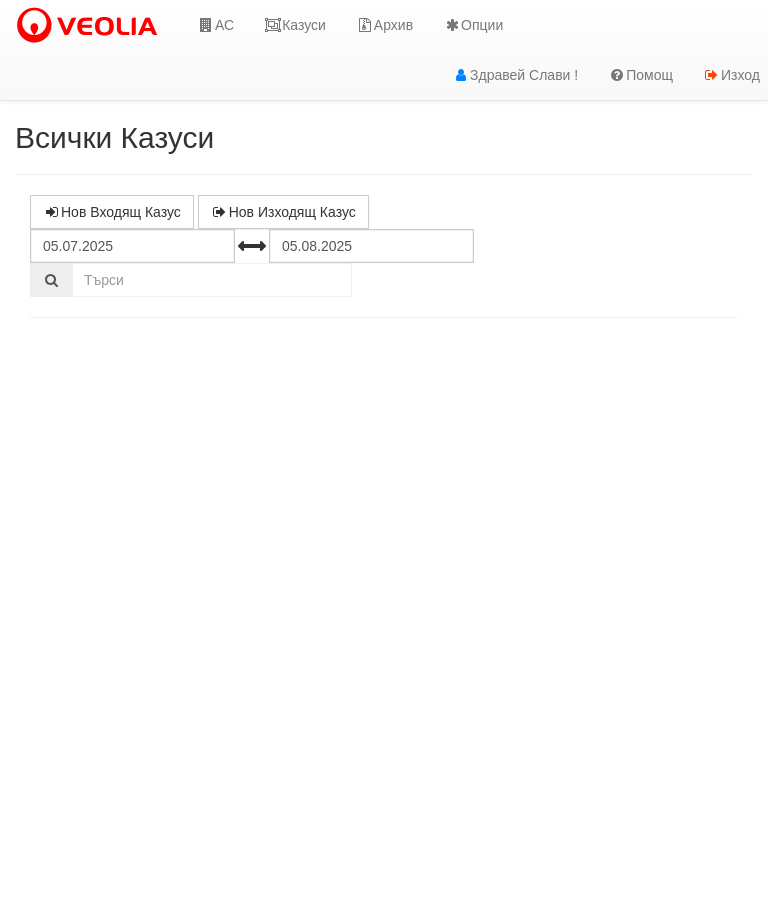 select on "10" 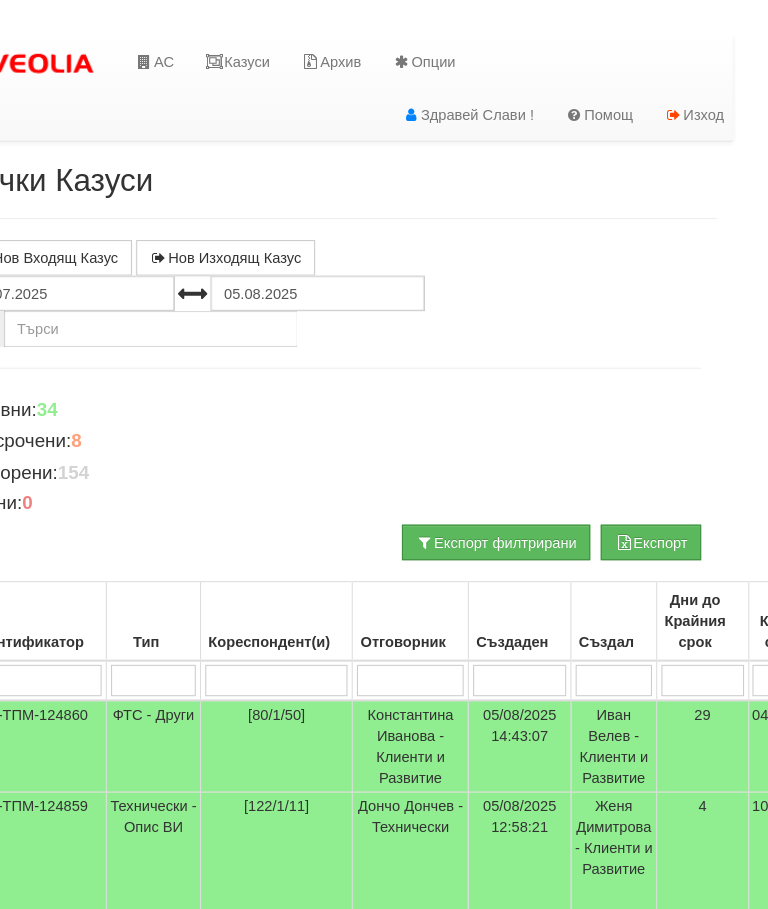 scroll, scrollTop: 0, scrollLeft: 0, axis: both 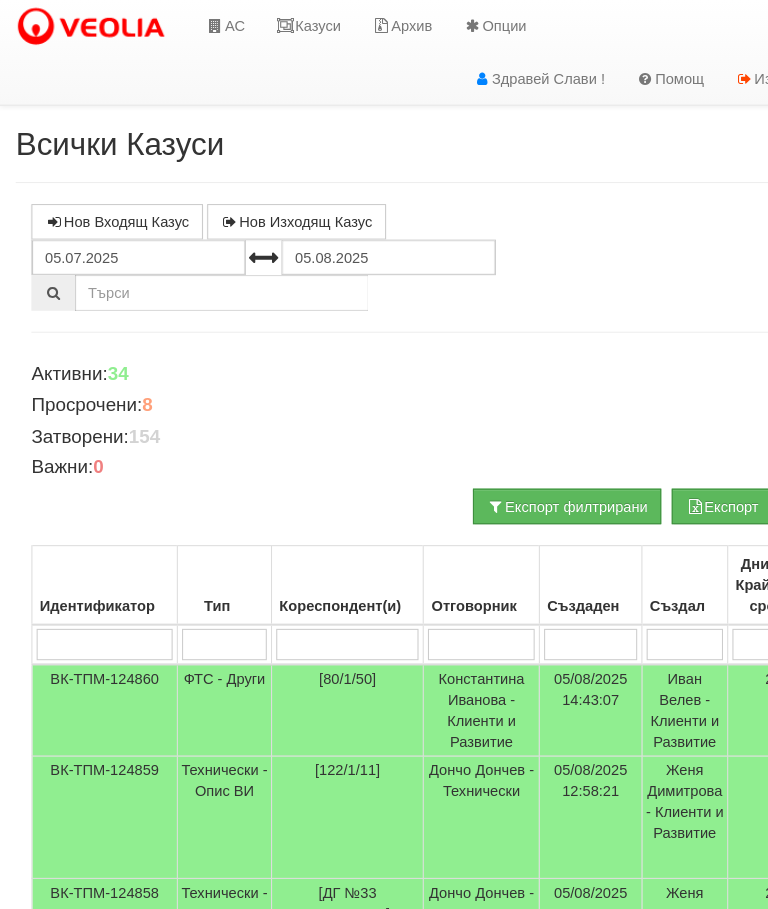 click on "Казуси" at bounding box center (295, 25) 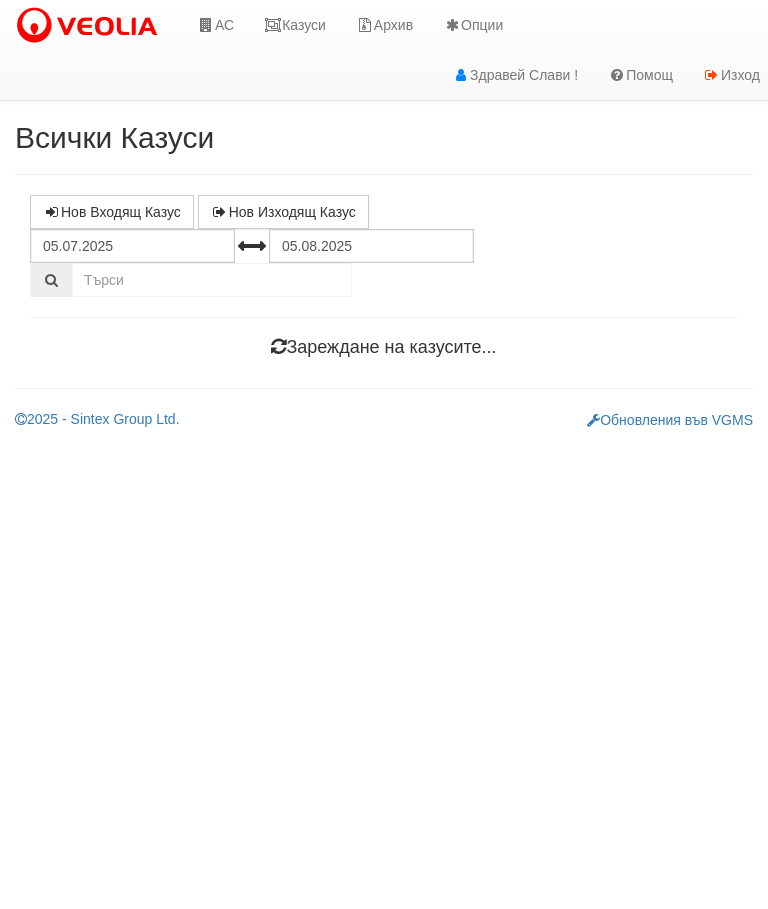 scroll, scrollTop: 0, scrollLeft: 0, axis: both 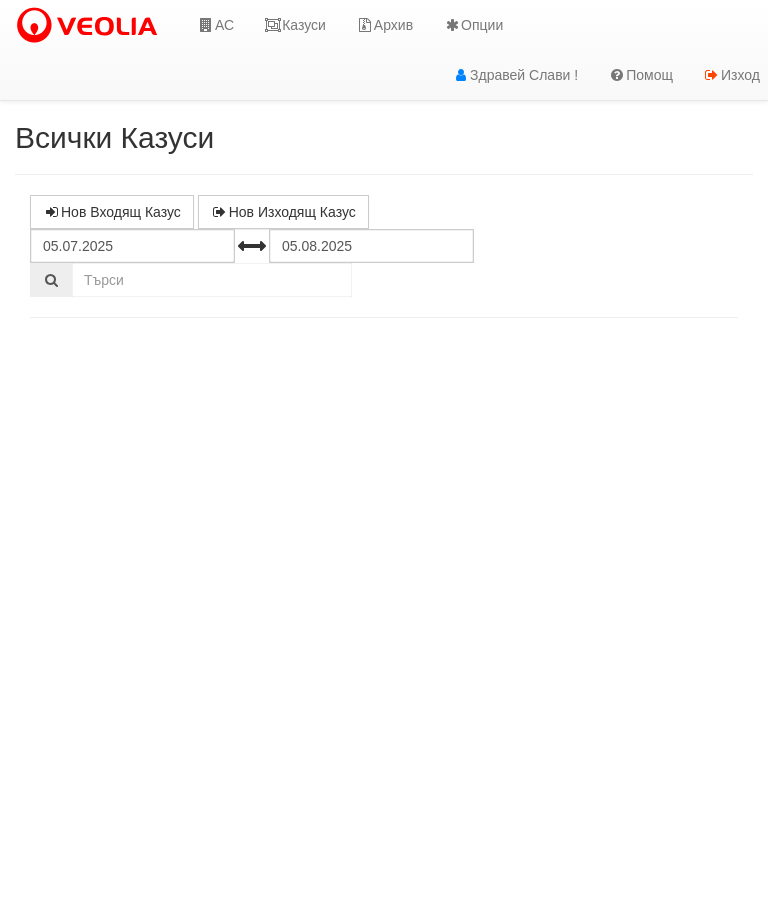 select on "10" 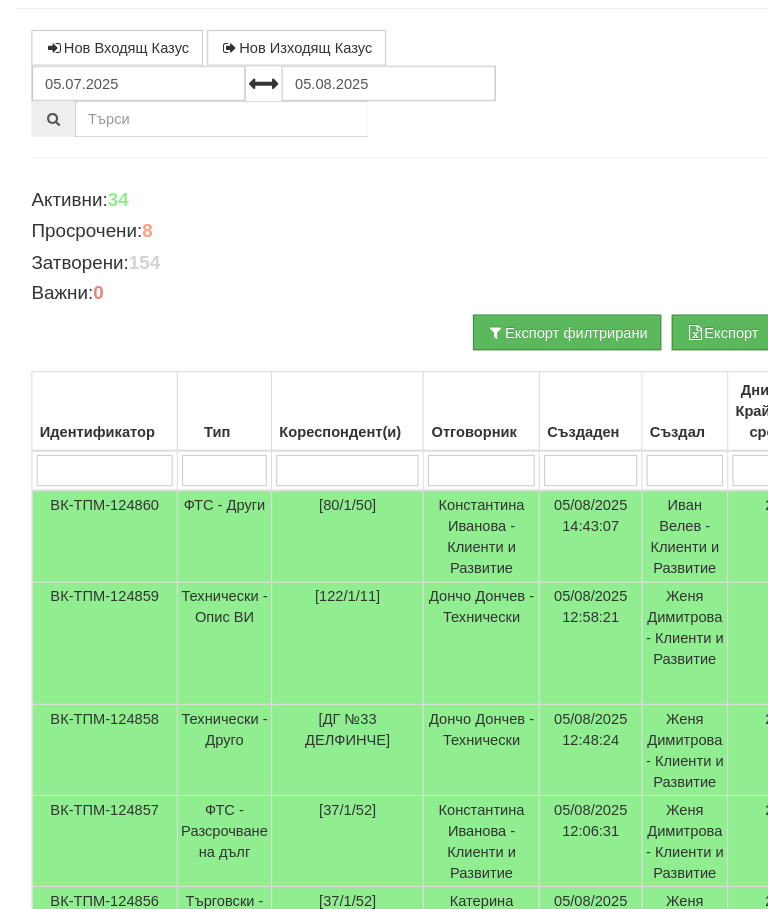 scroll, scrollTop: 0, scrollLeft: 0, axis: both 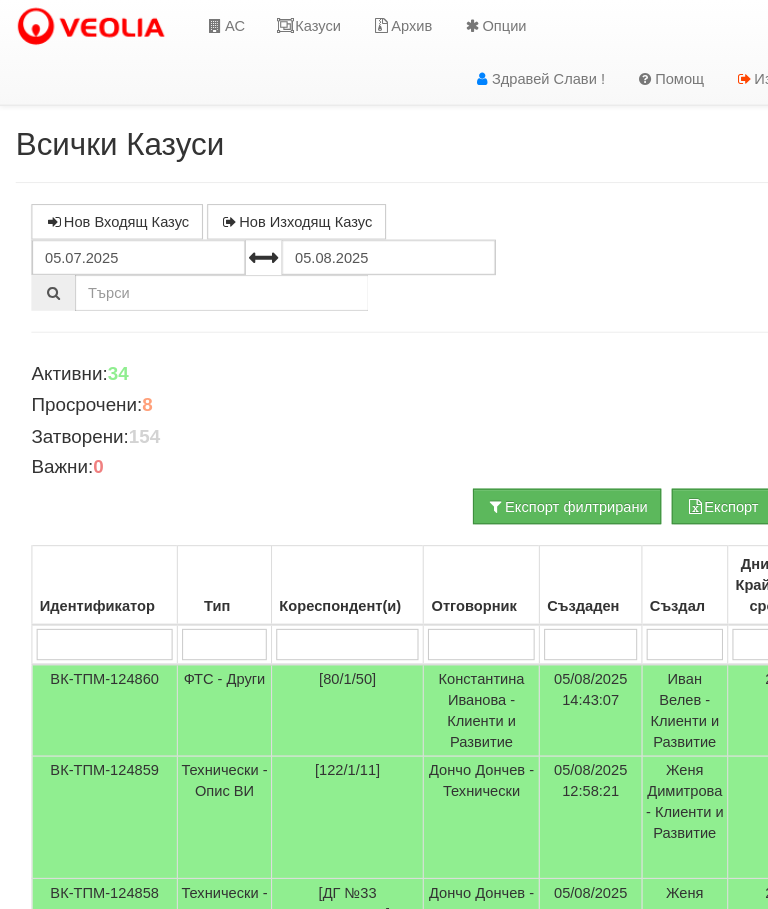 click on "Казуси" at bounding box center [295, 25] 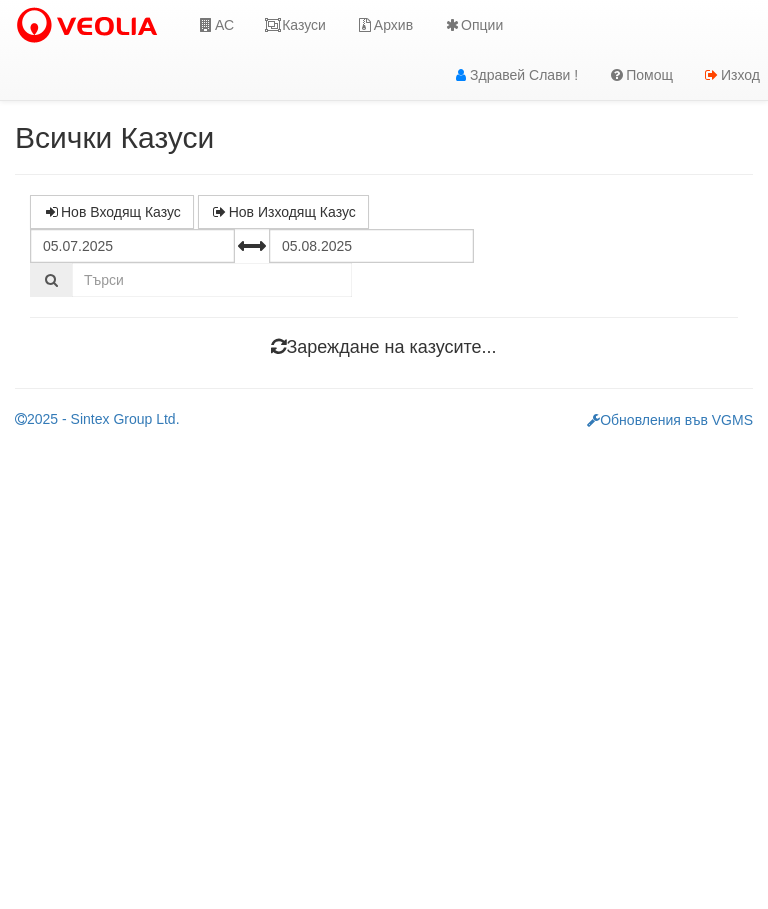 scroll, scrollTop: 0, scrollLeft: 0, axis: both 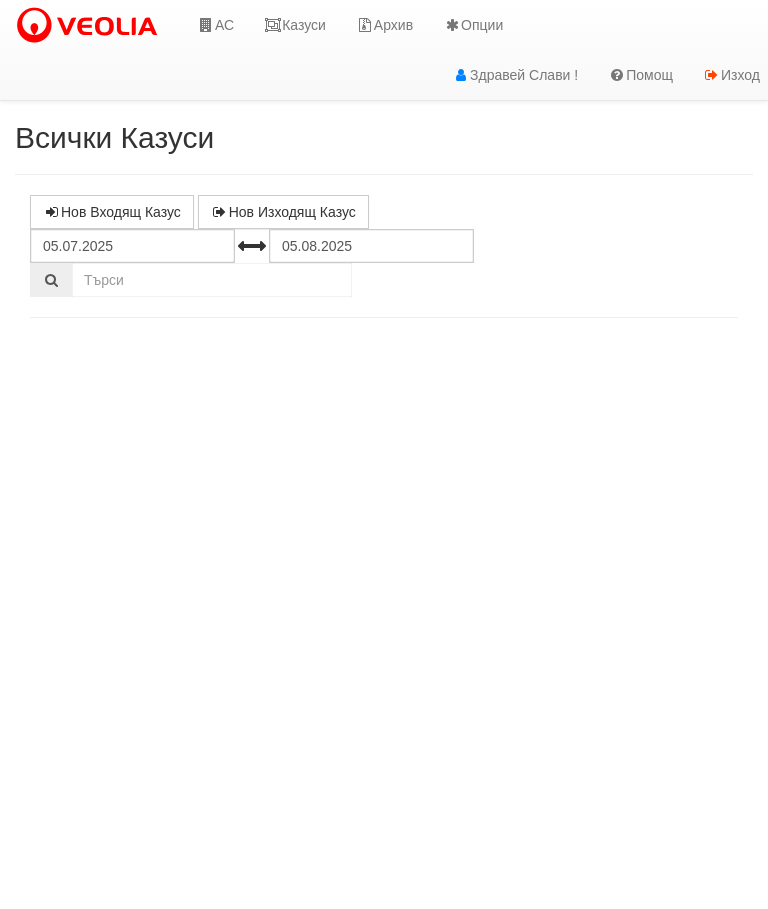 select on "10" 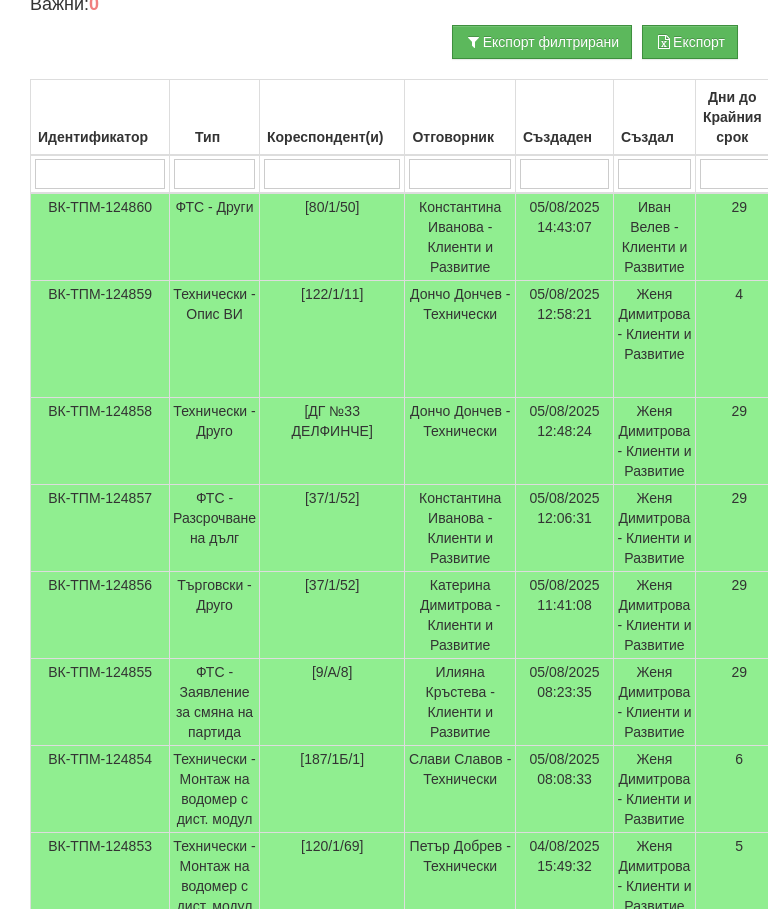 scroll, scrollTop: 0, scrollLeft: 0, axis: both 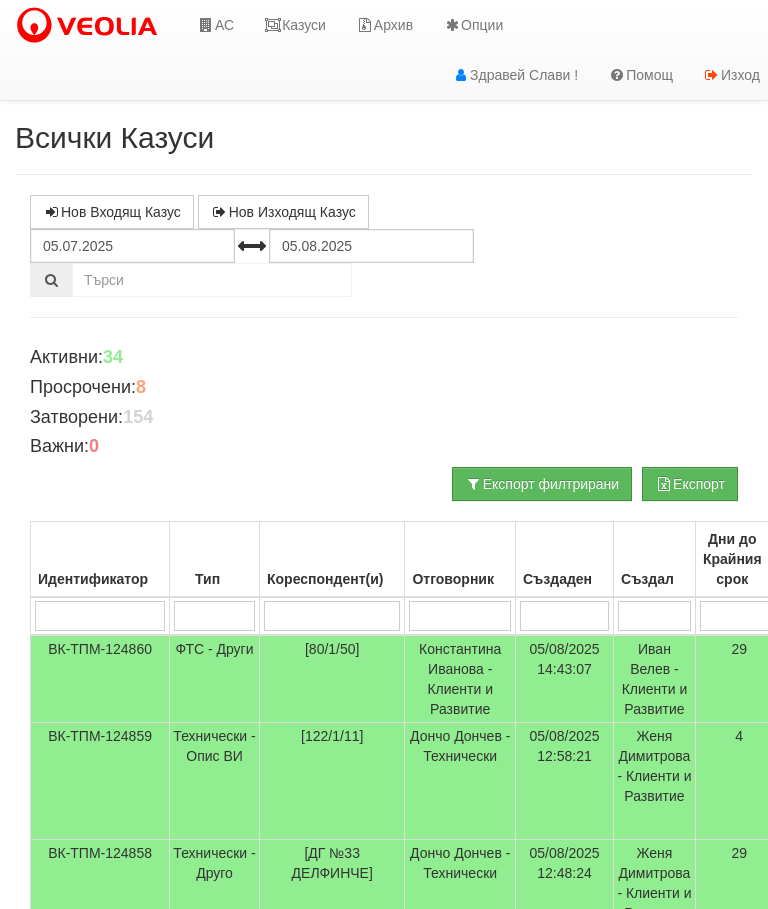 click on "Казуси" at bounding box center (295, 25) 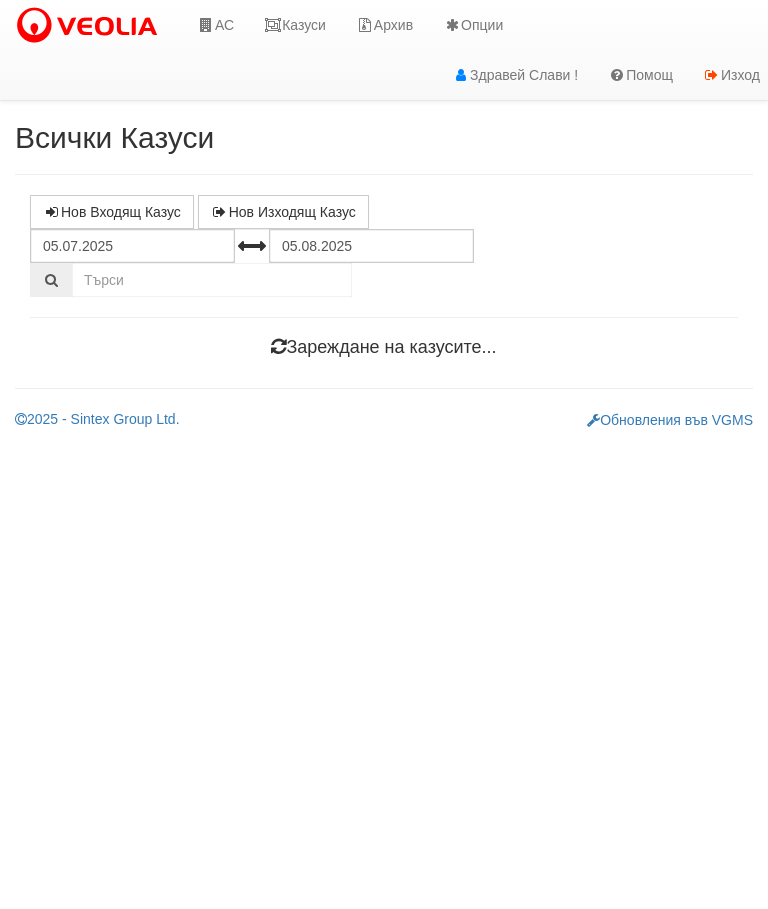 scroll, scrollTop: 0, scrollLeft: 0, axis: both 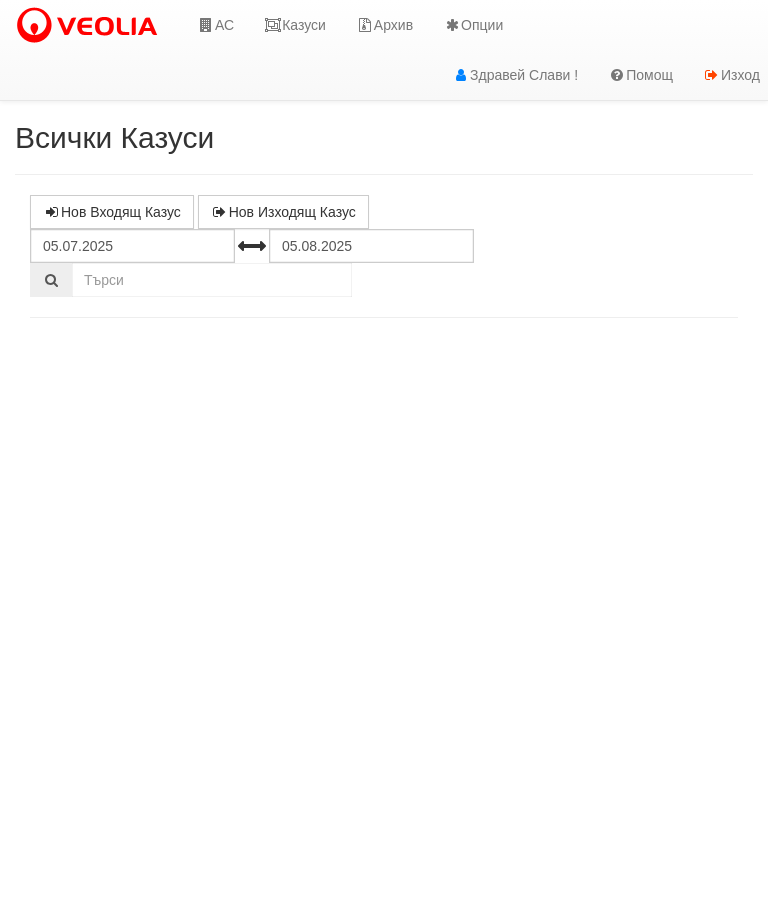 select on "10" 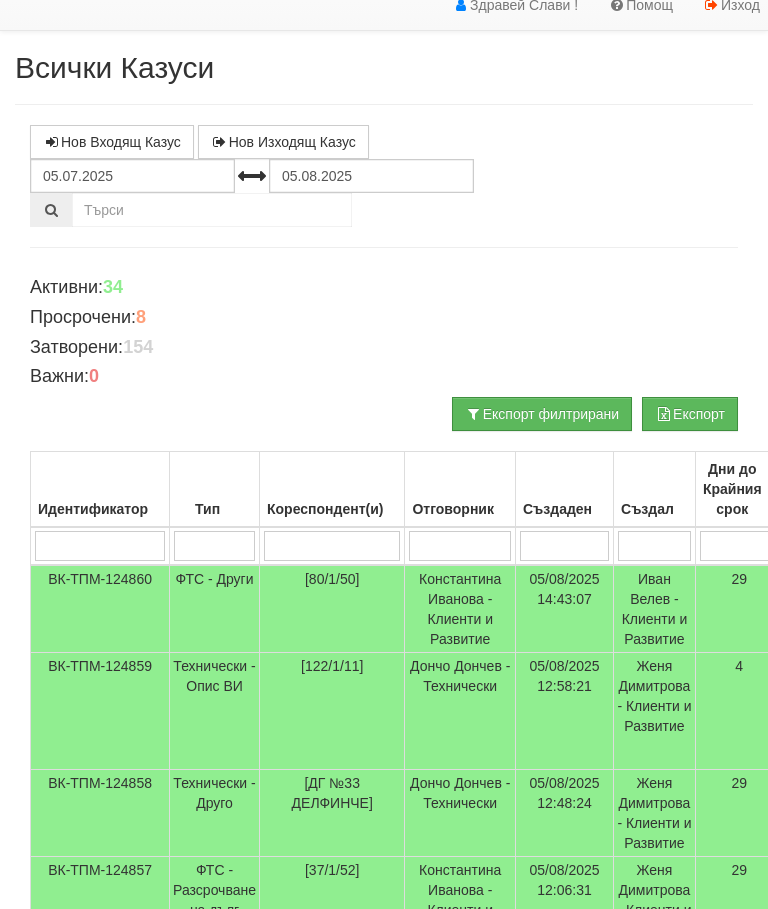 scroll, scrollTop: 0, scrollLeft: 0, axis: both 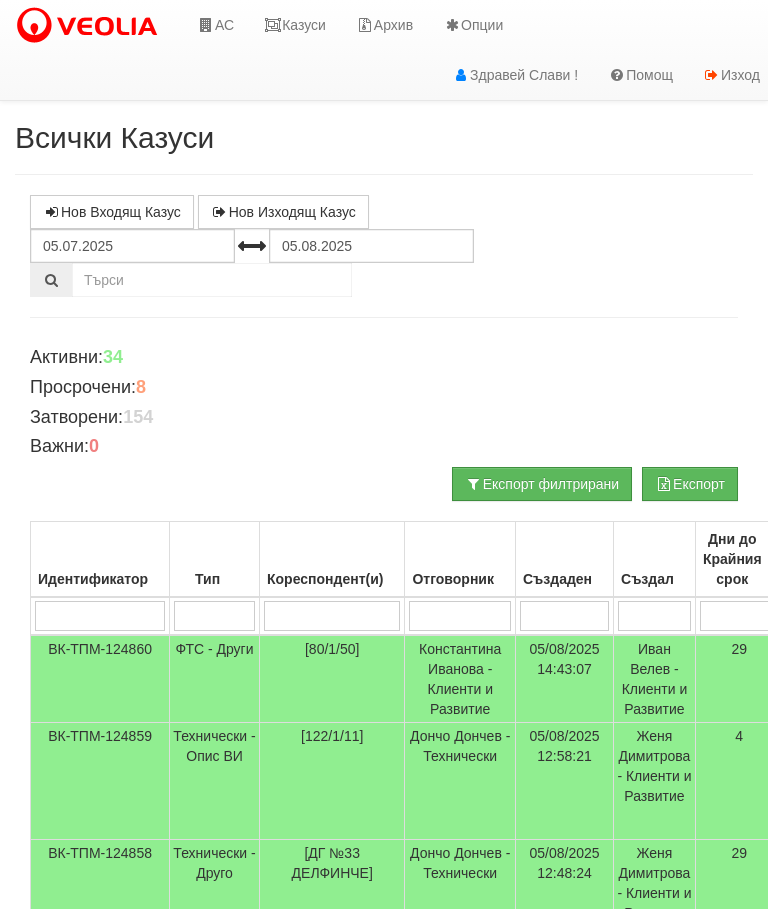 click on "Казуси" at bounding box center (295, 25) 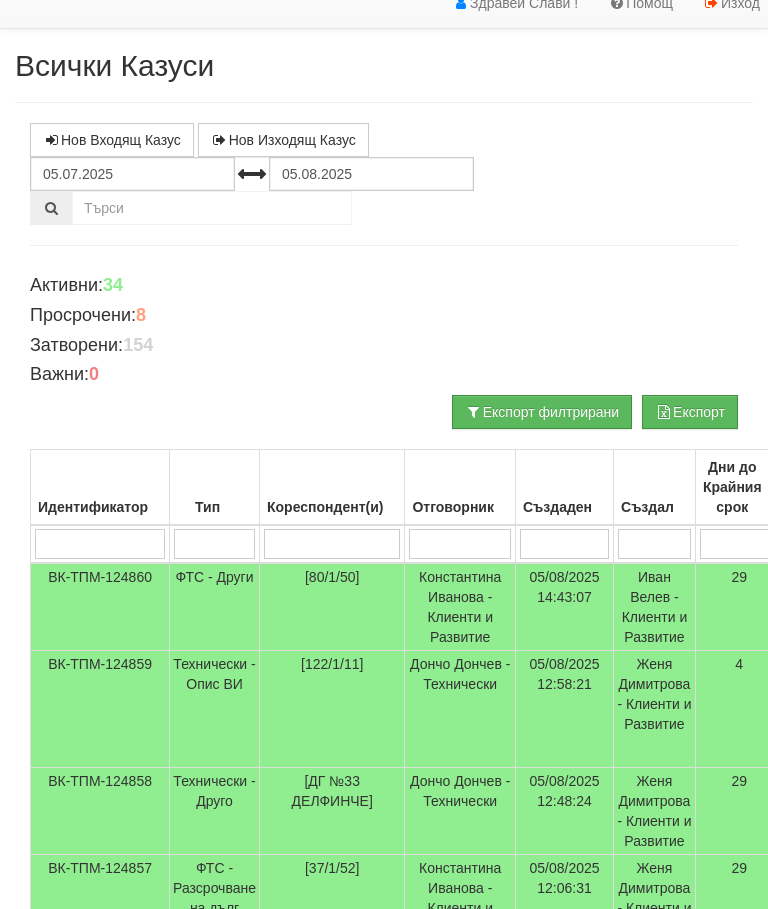 scroll, scrollTop: 0, scrollLeft: 0, axis: both 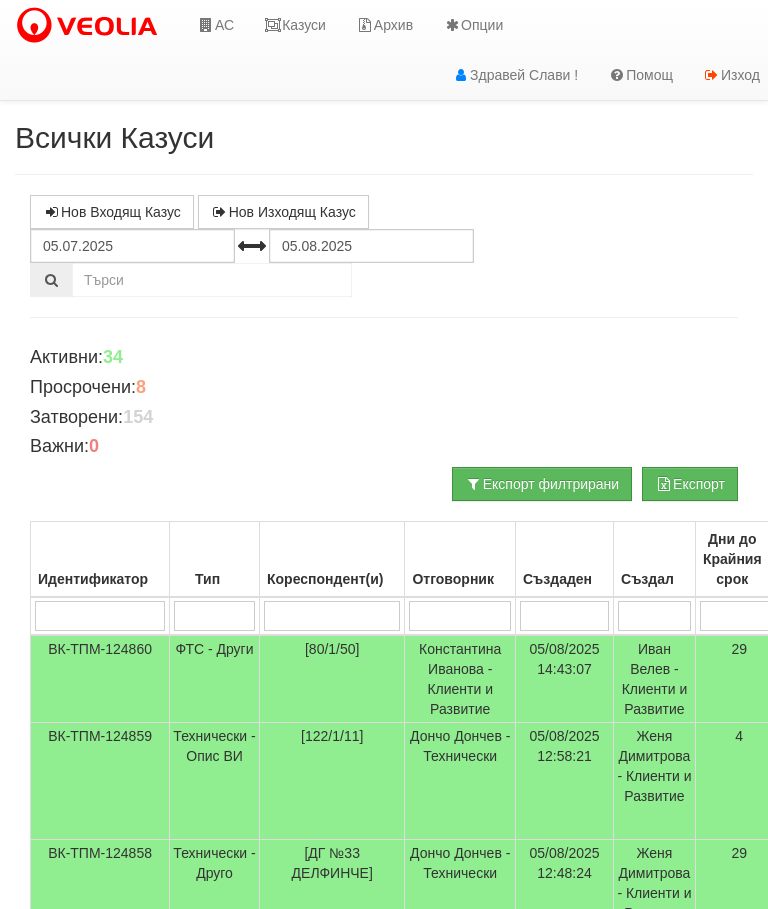click on "Казуси" at bounding box center [295, 25] 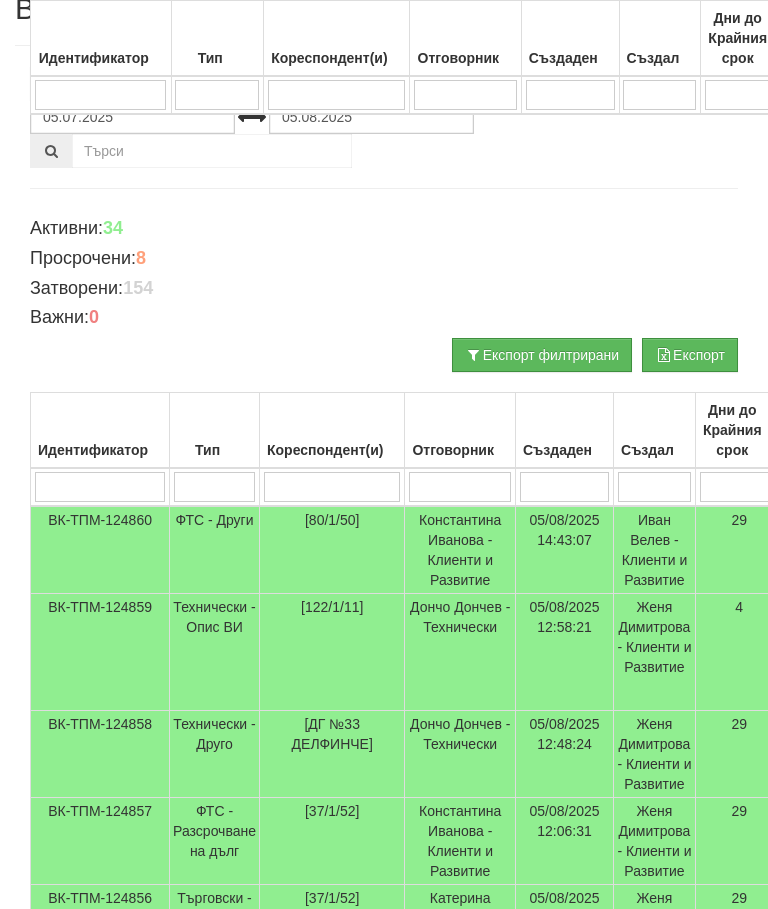 scroll, scrollTop: 0, scrollLeft: 0, axis: both 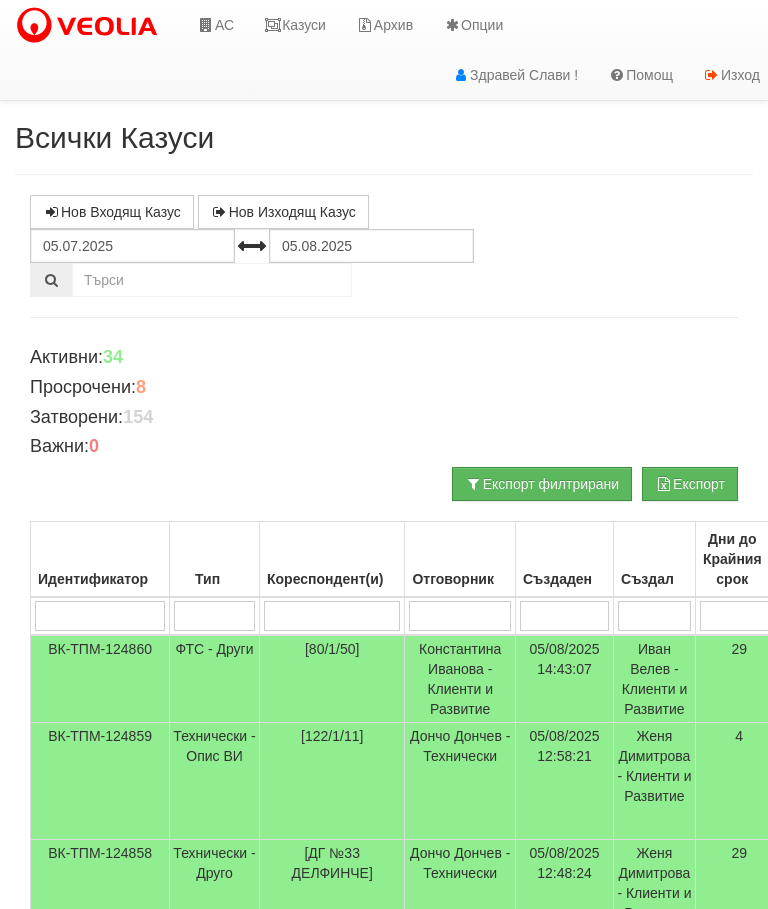 click on "Казуси" at bounding box center [295, 25] 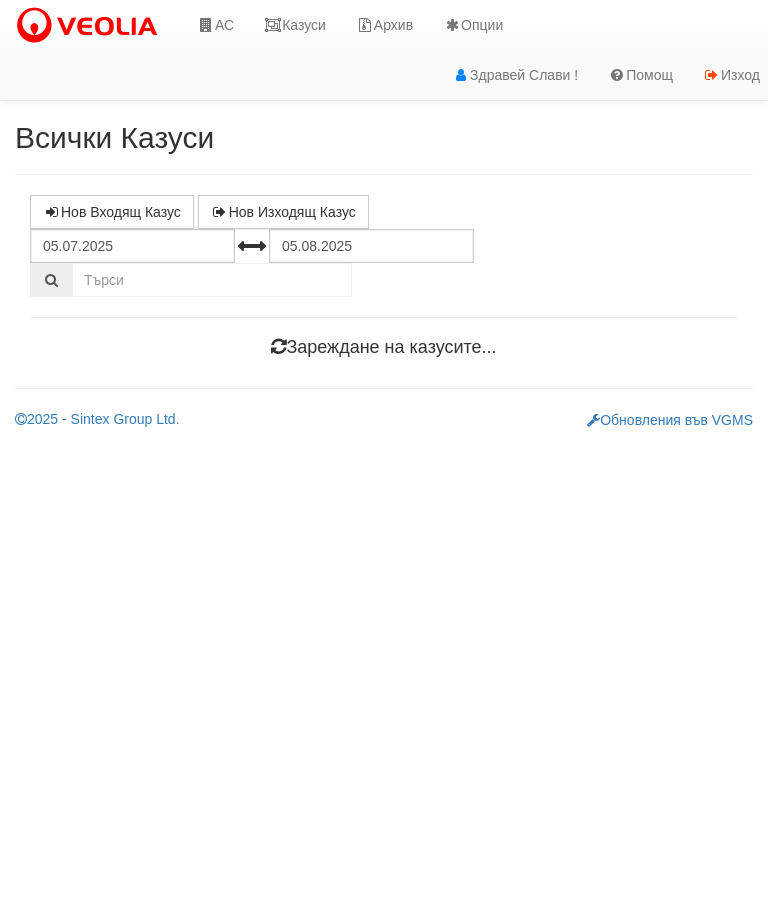 scroll, scrollTop: 0, scrollLeft: 0, axis: both 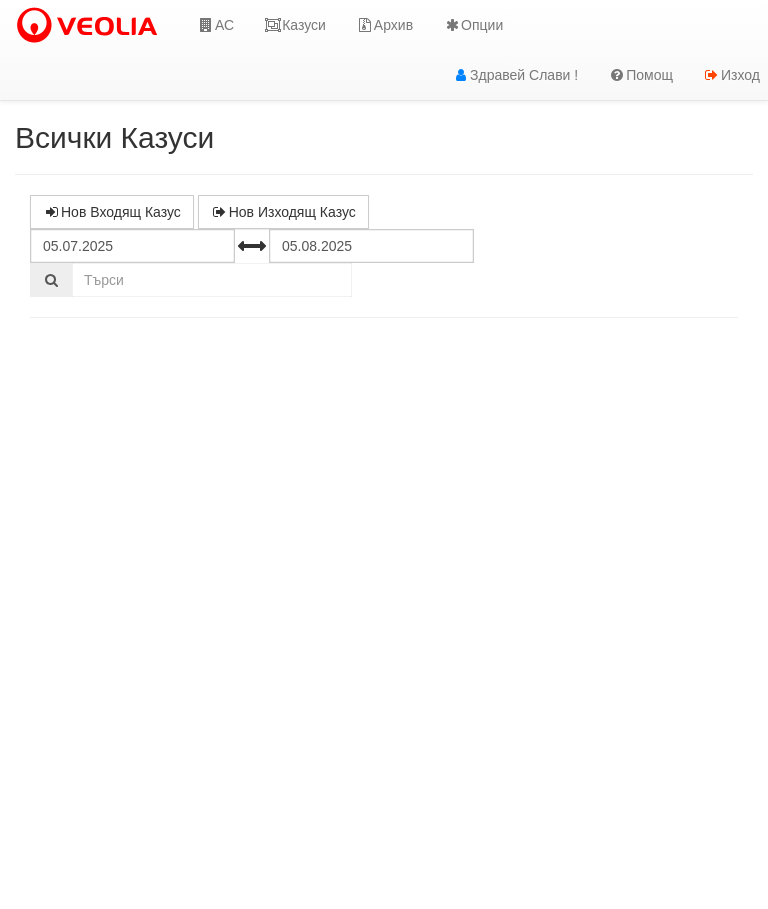 select on "10" 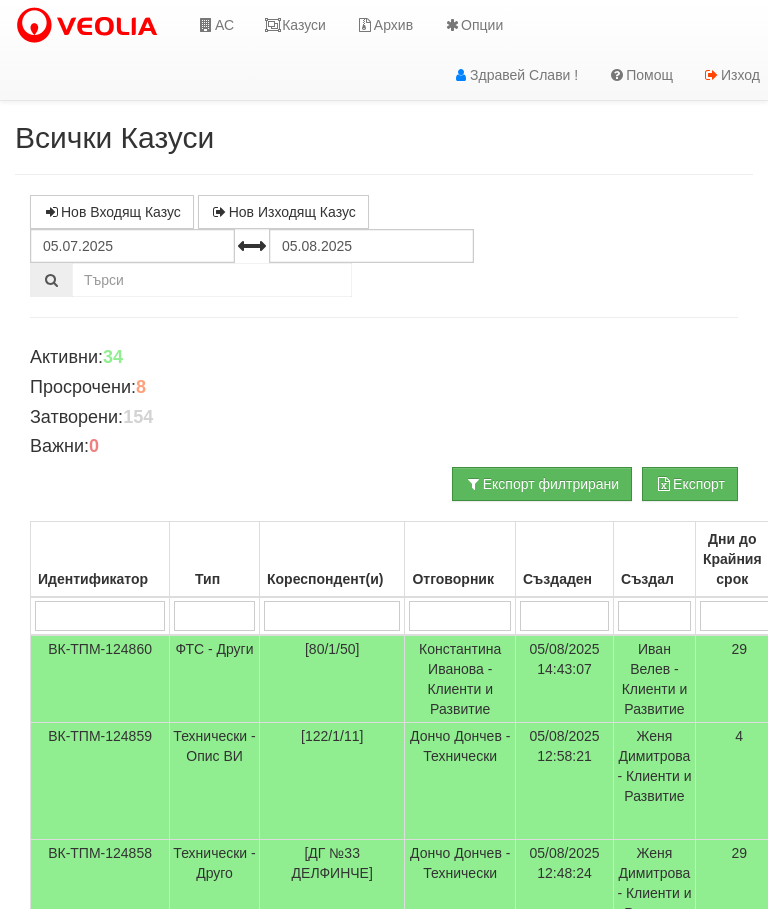 select on "10" 